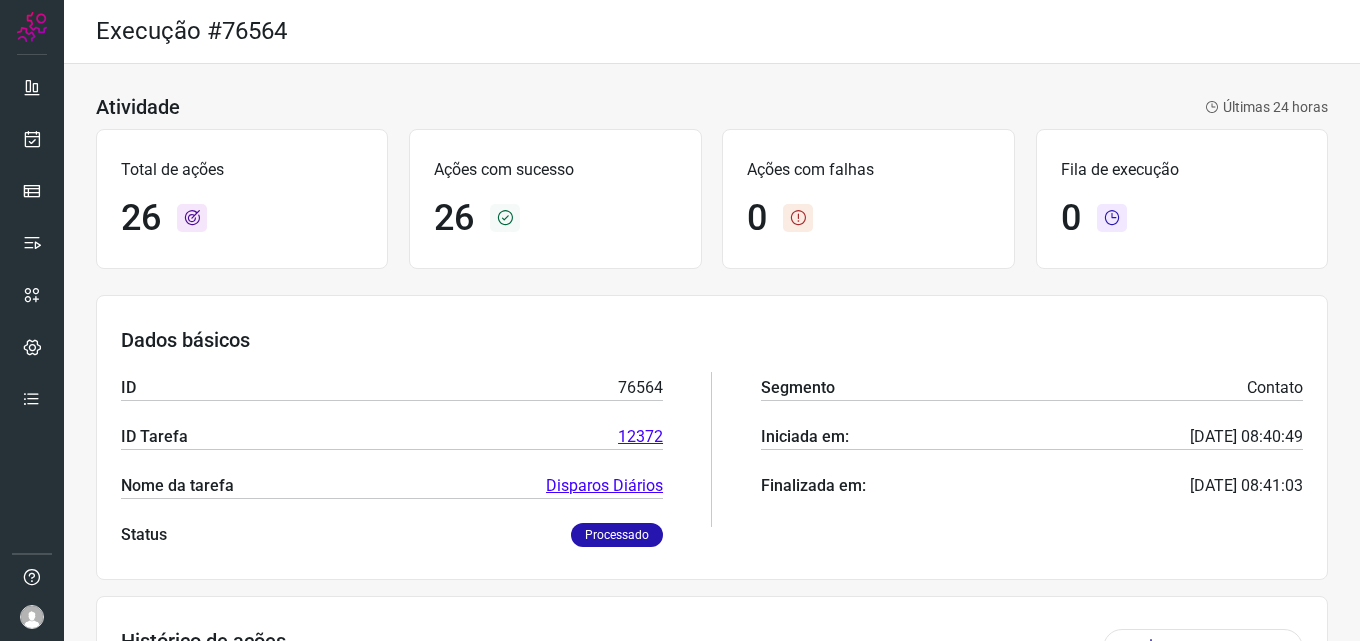 scroll, scrollTop: 0, scrollLeft: 0, axis: both 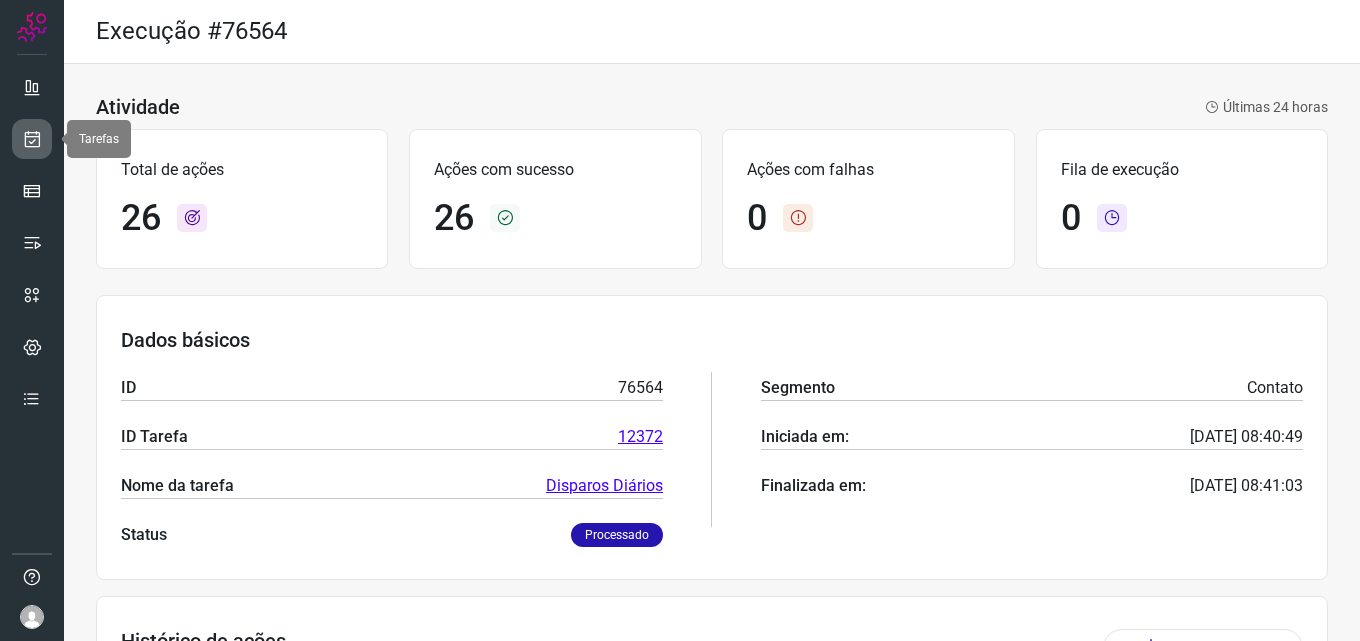 click at bounding box center [32, 139] 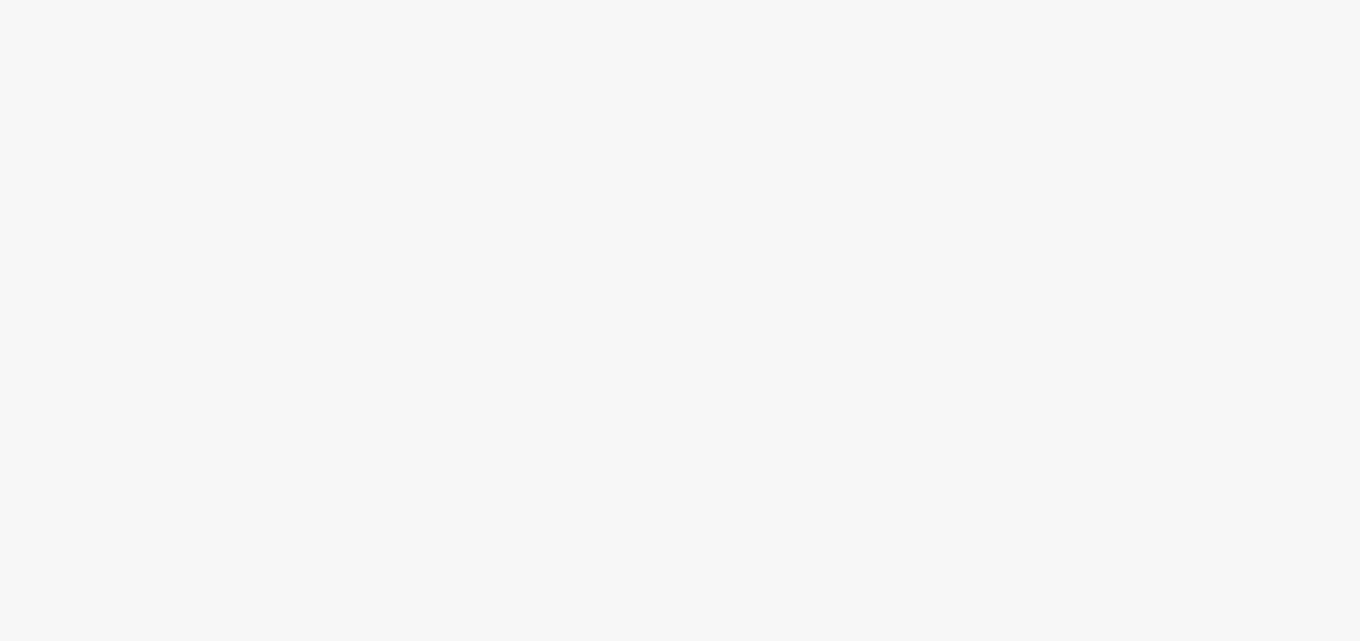 scroll, scrollTop: 0, scrollLeft: 0, axis: both 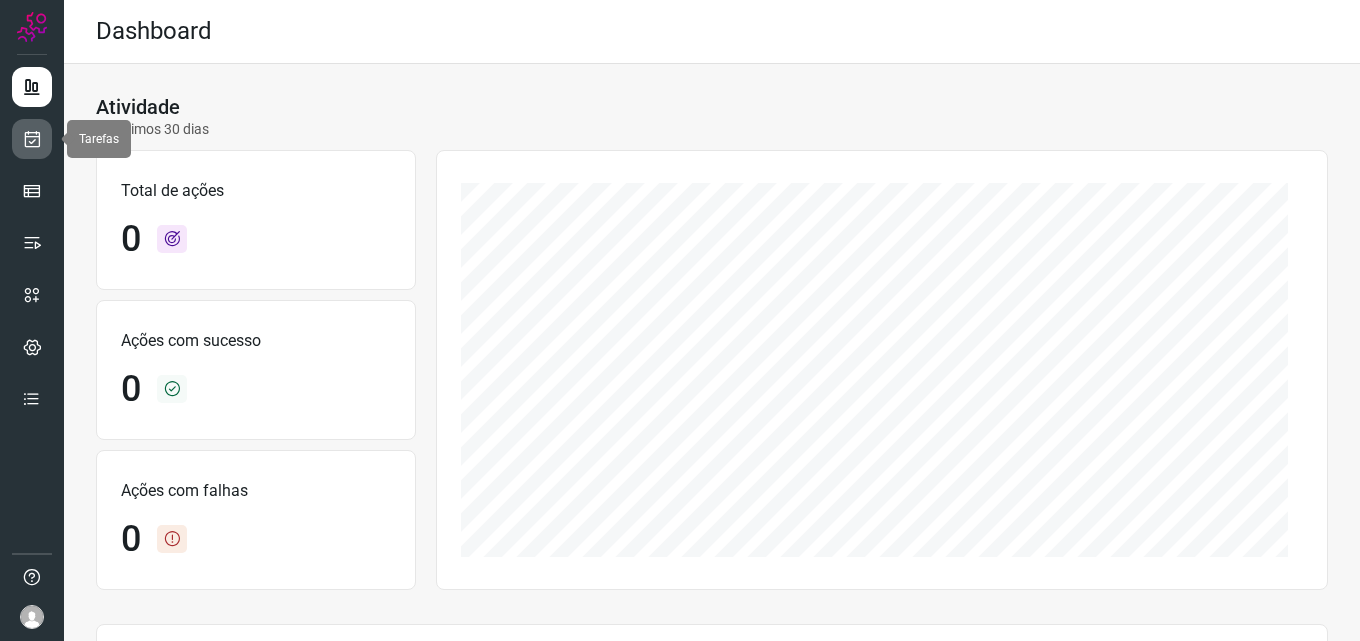 click at bounding box center (32, 139) 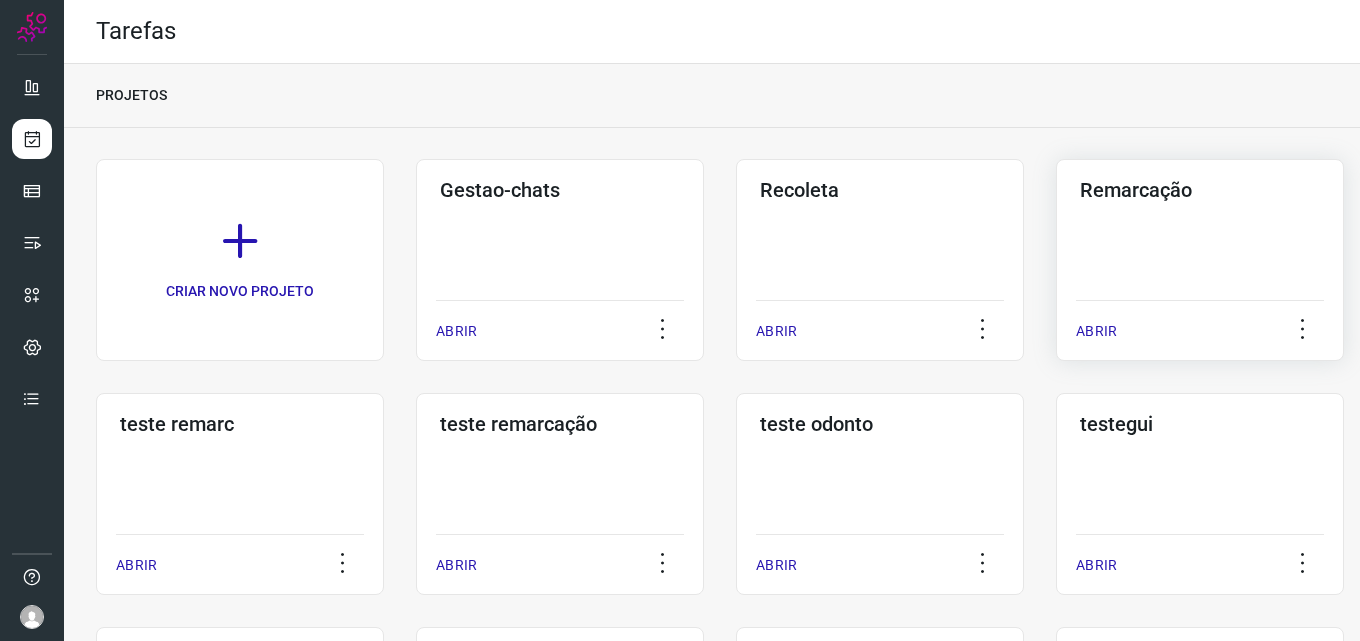 click on "Remarcação  ABRIR" 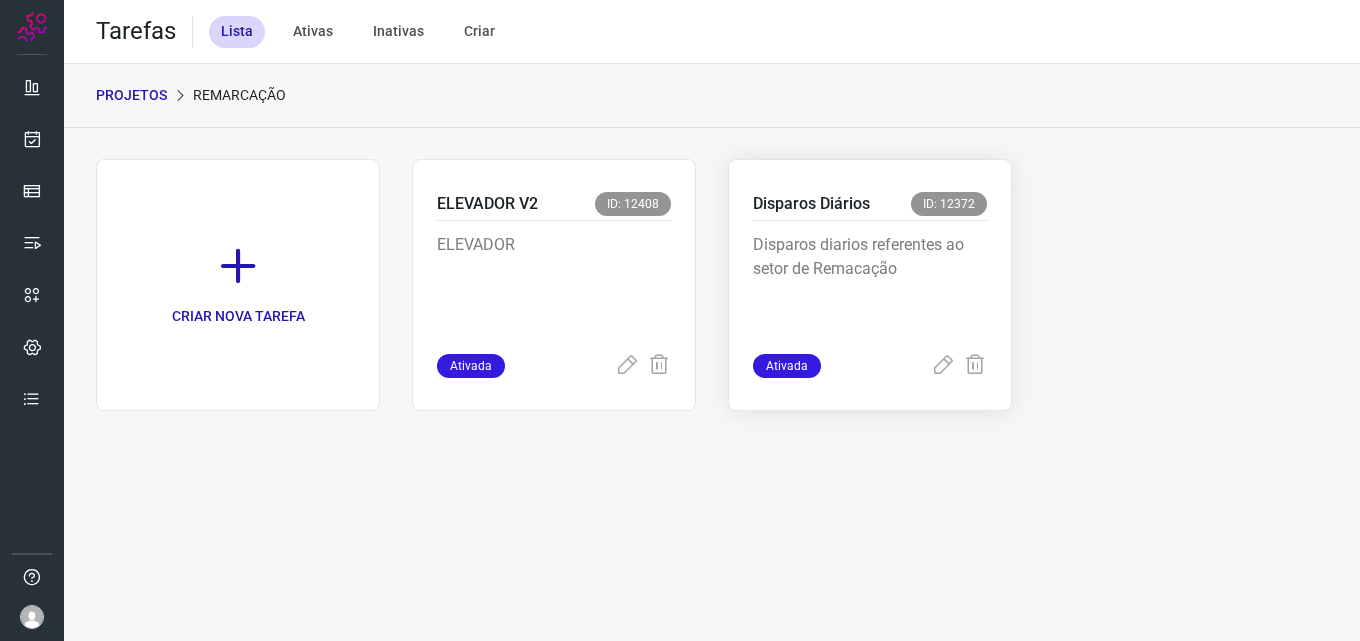 click on "Disparos diarios referentes ao setor de Remacação" at bounding box center [870, 283] 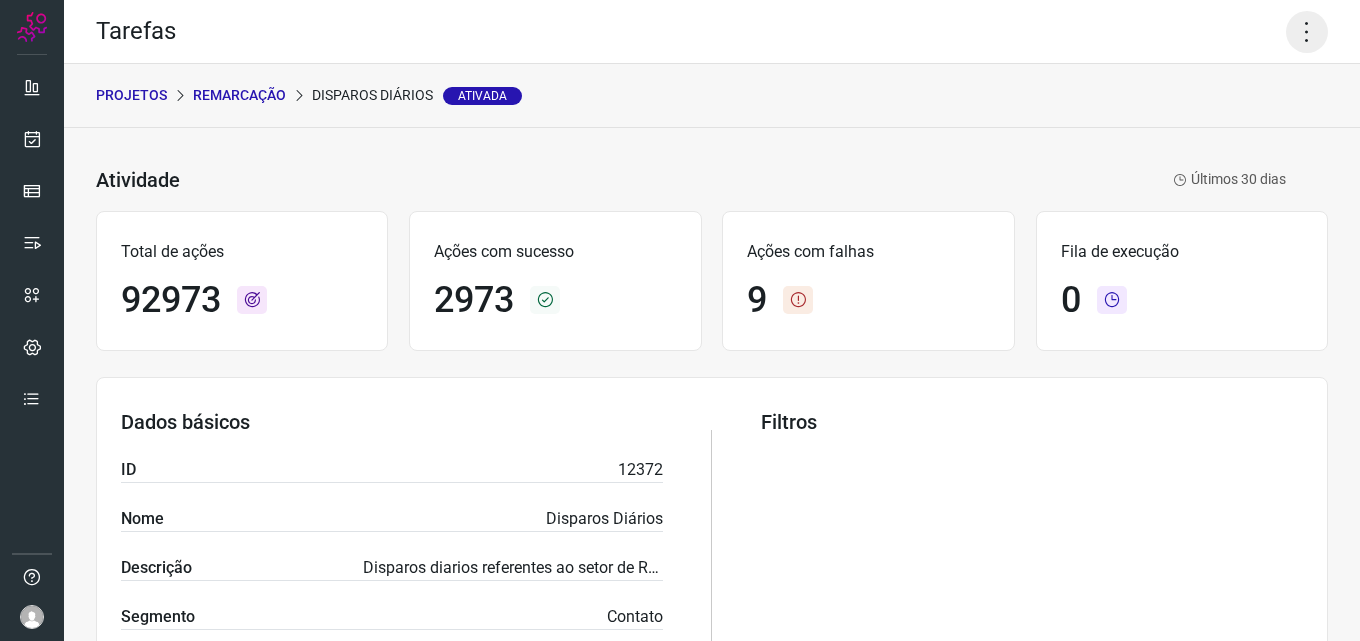 click 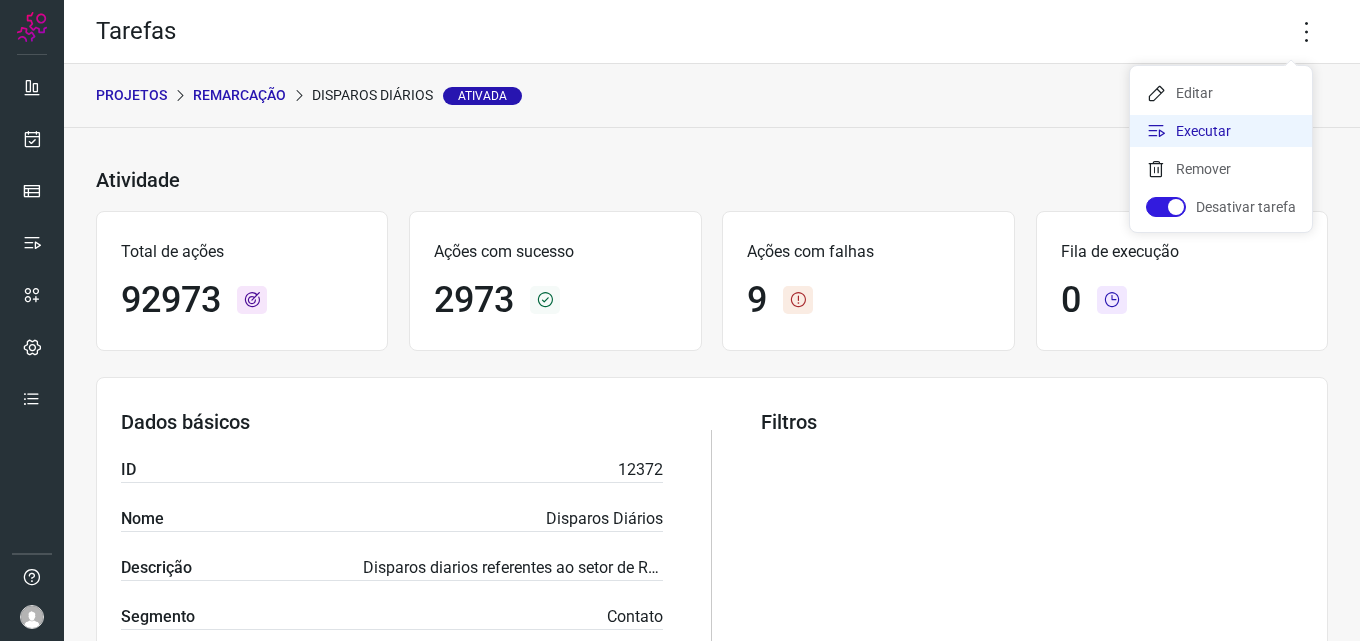 click on "Executar" 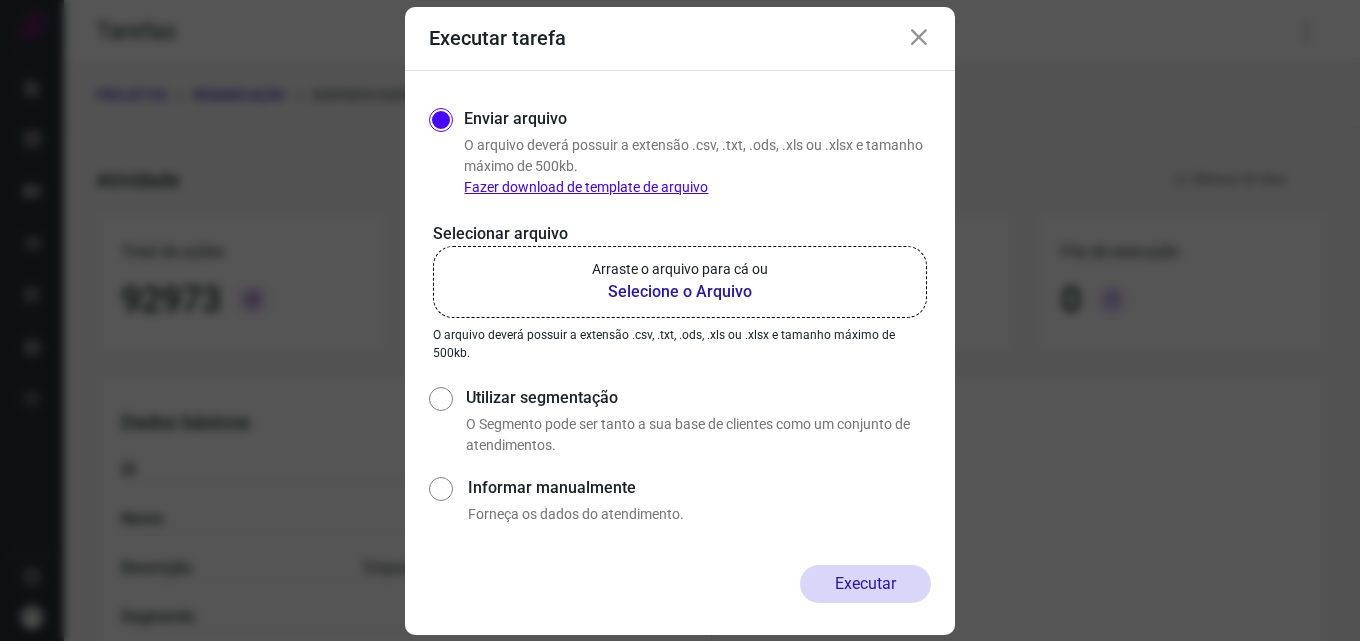 click on "Selecione o Arquivo" at bounding box center [680, 292] 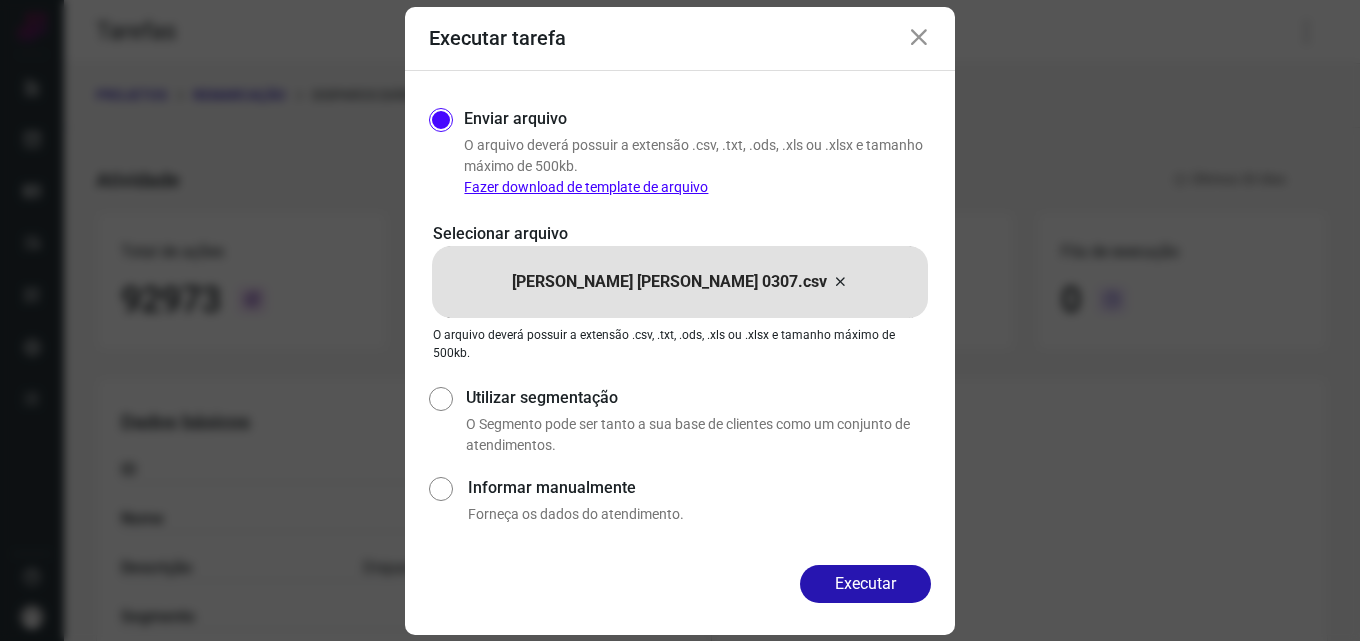 click on "Executar" at bounding box center (865, 584) 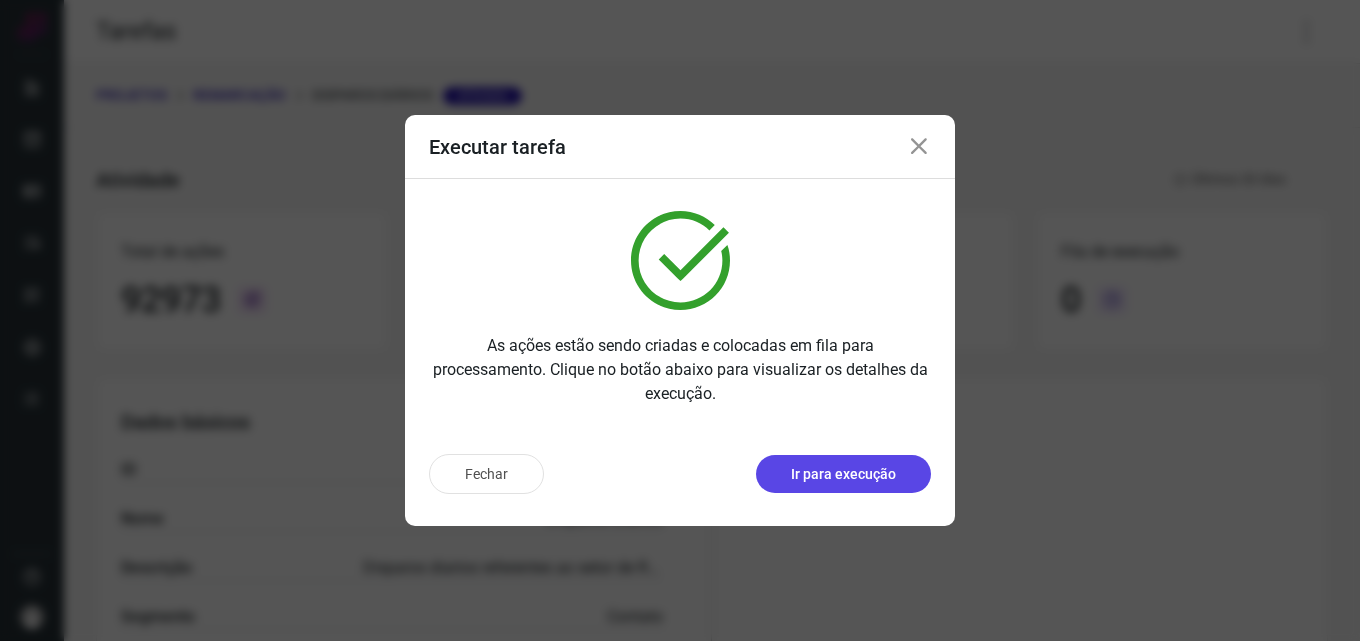 click on "Ir para execução" at bounding box center (843, 474) 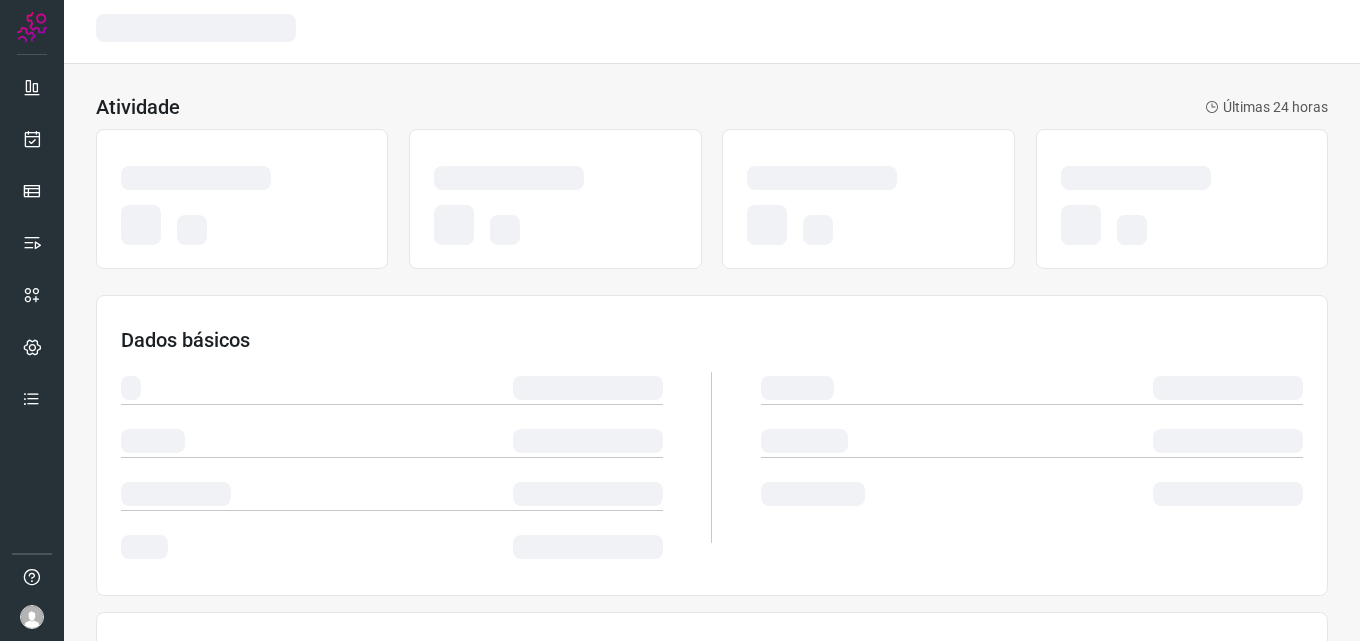 scroll, scrollTop: 0, scrollLeft: 0, axis: both 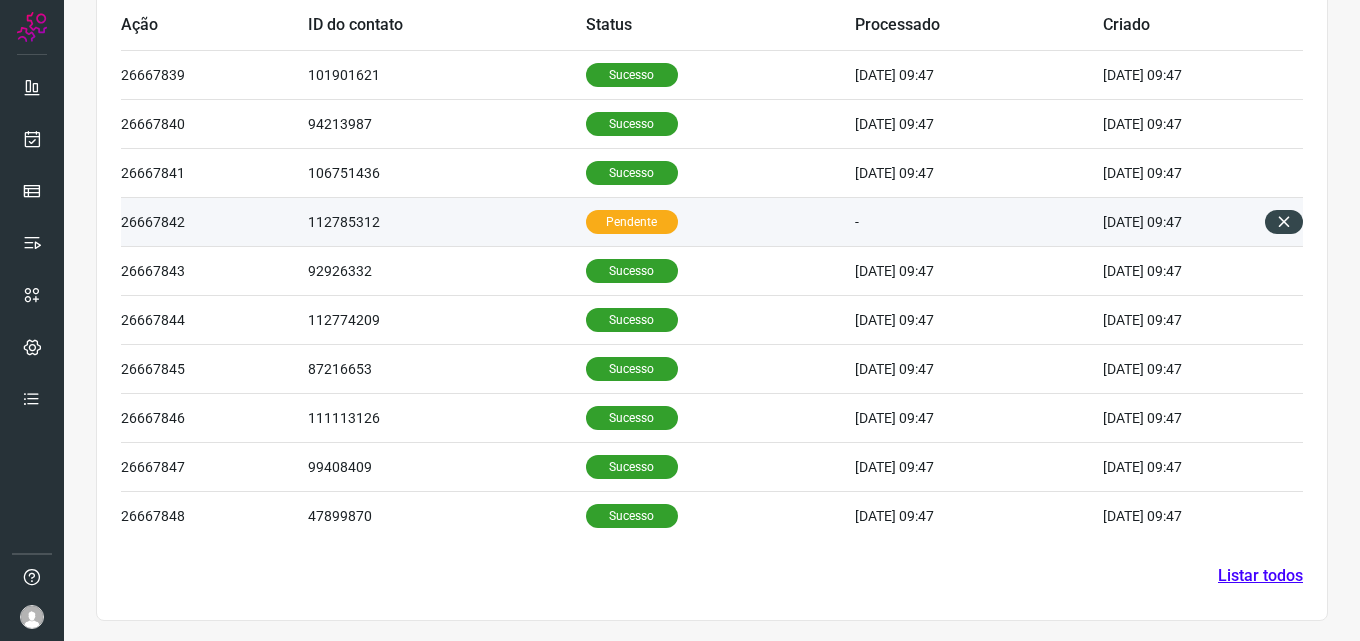 click on "112785312" at bounding box center (447, 221) 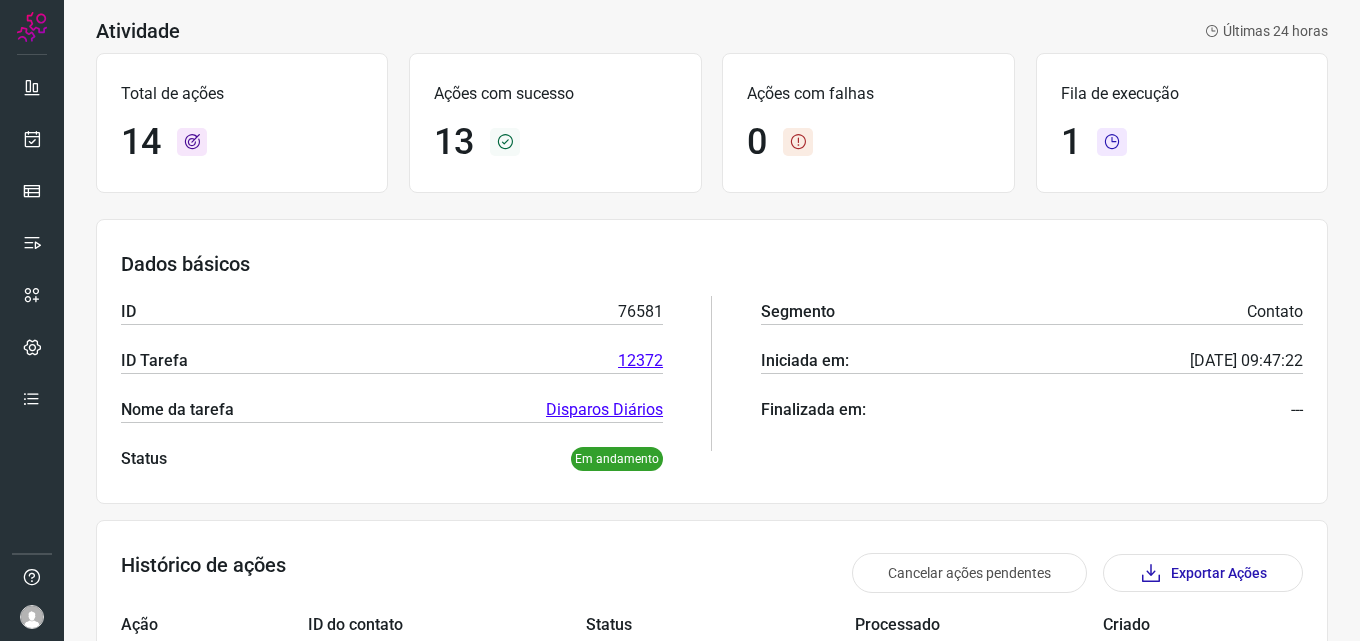 scroll, scrollTop: 0, scrollLeft: 0, axis: both 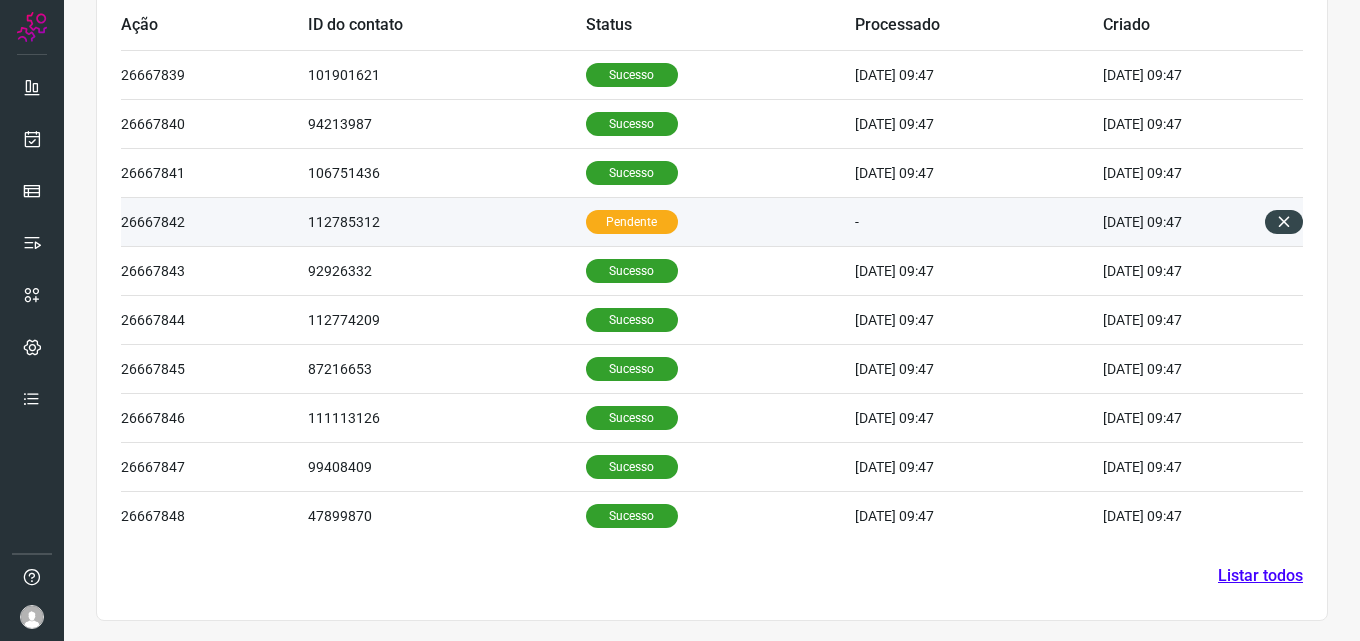click on "Pendente" at bounding box center (632, 222) 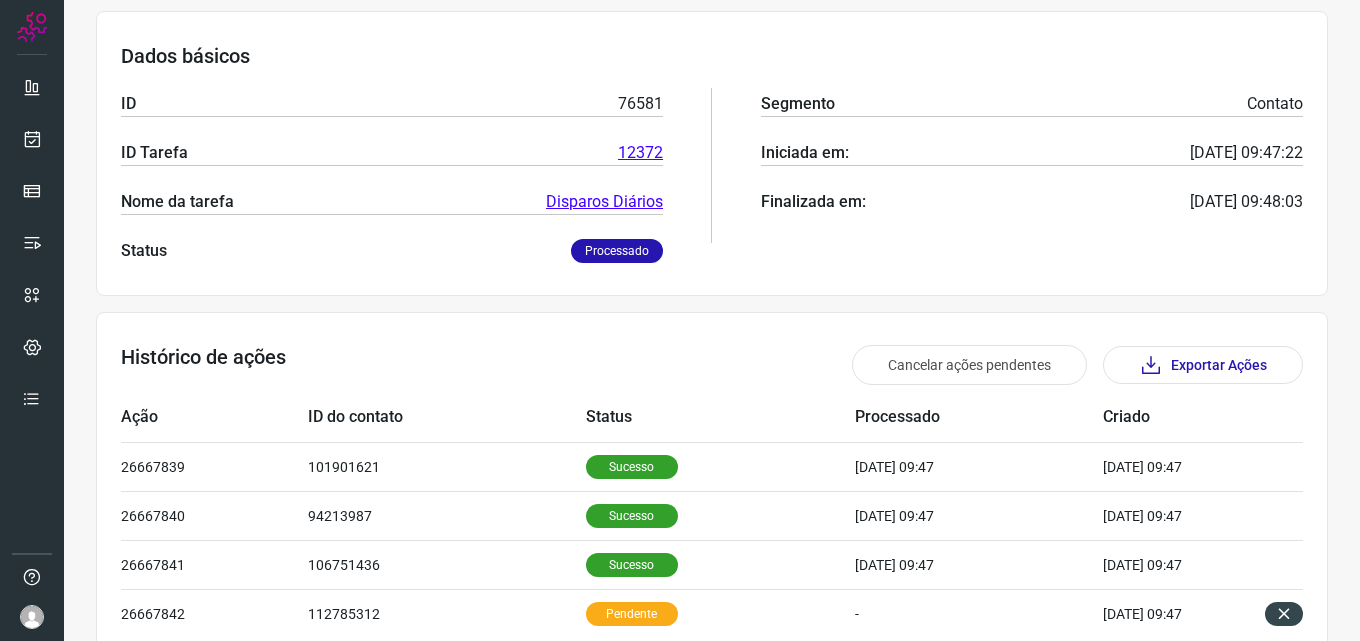 scroll, scrollTop: 276, scrollLeft: 0, axis: vertical 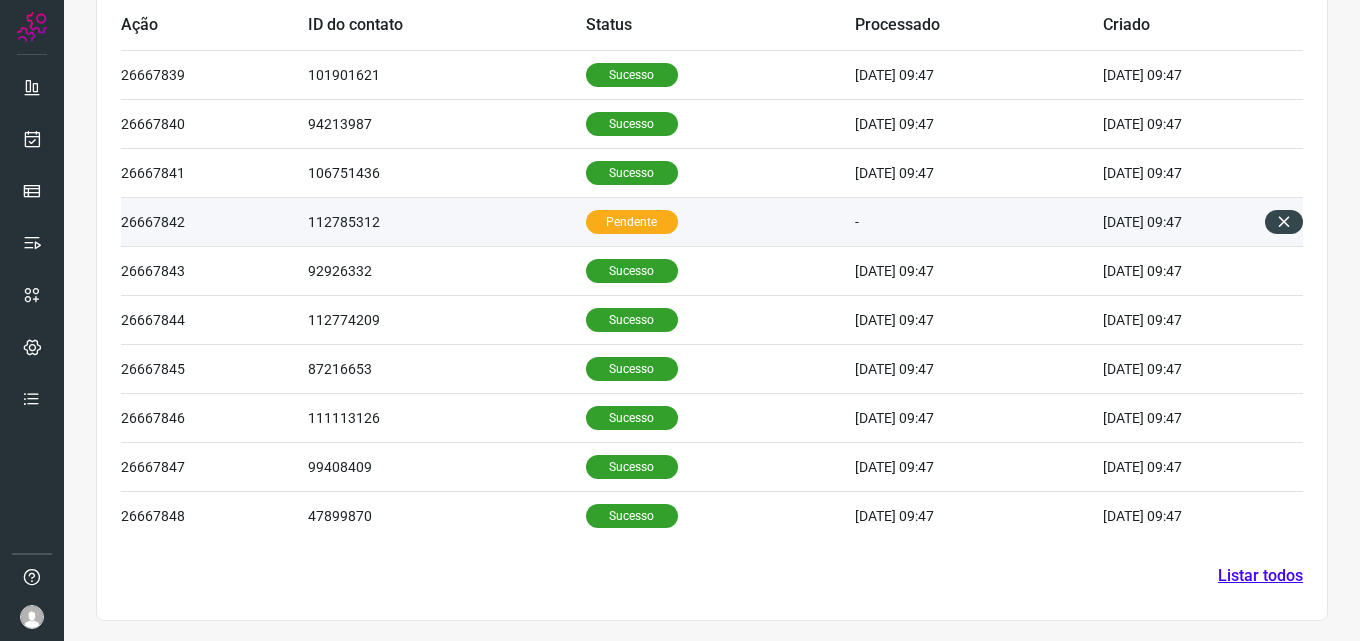 click on "Pendente" at bounding box center [632, 222] 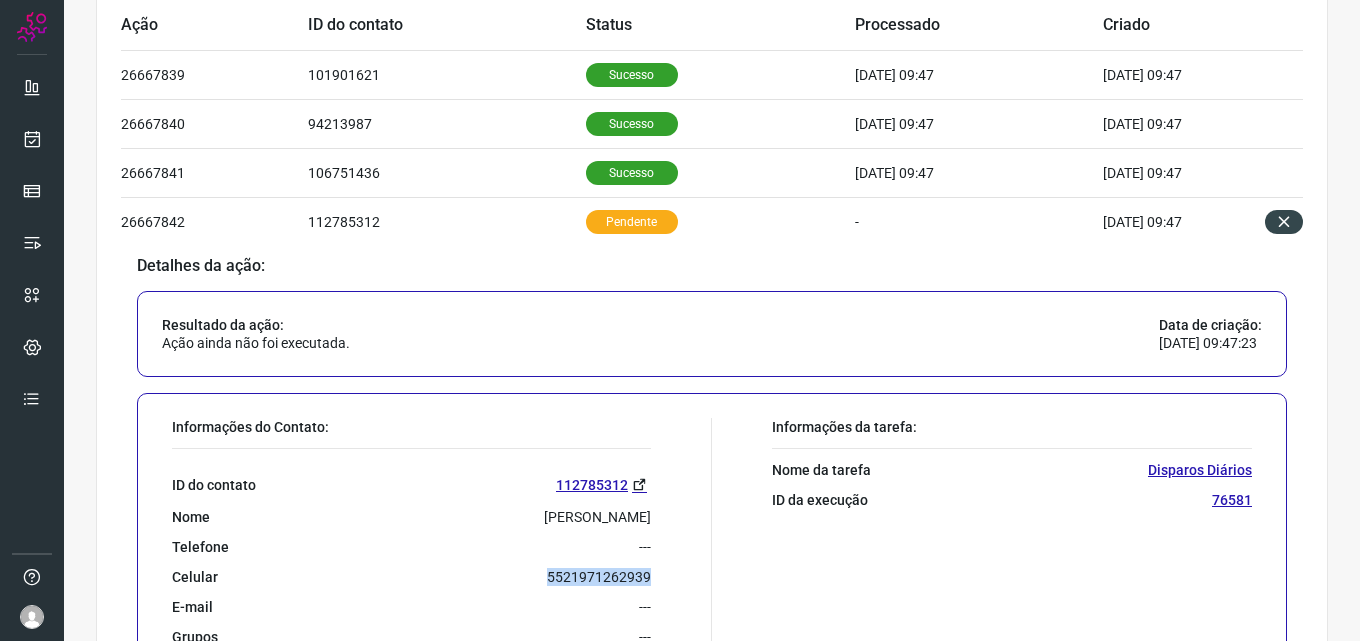 drag, startPoint x: 544, startPoint y: 577, endPoint x: 674, endPoint y: 574, distance: 130.0346 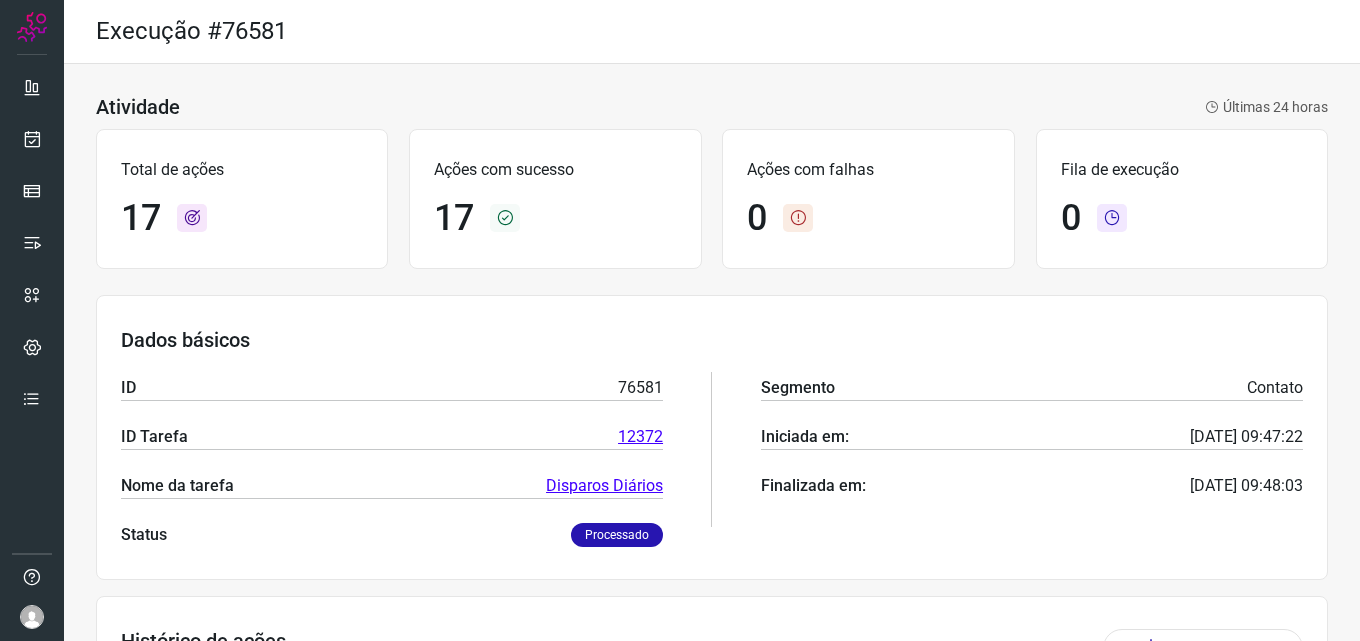 scroll, scrollTop: 0, scrollLeft: 0, axis: both 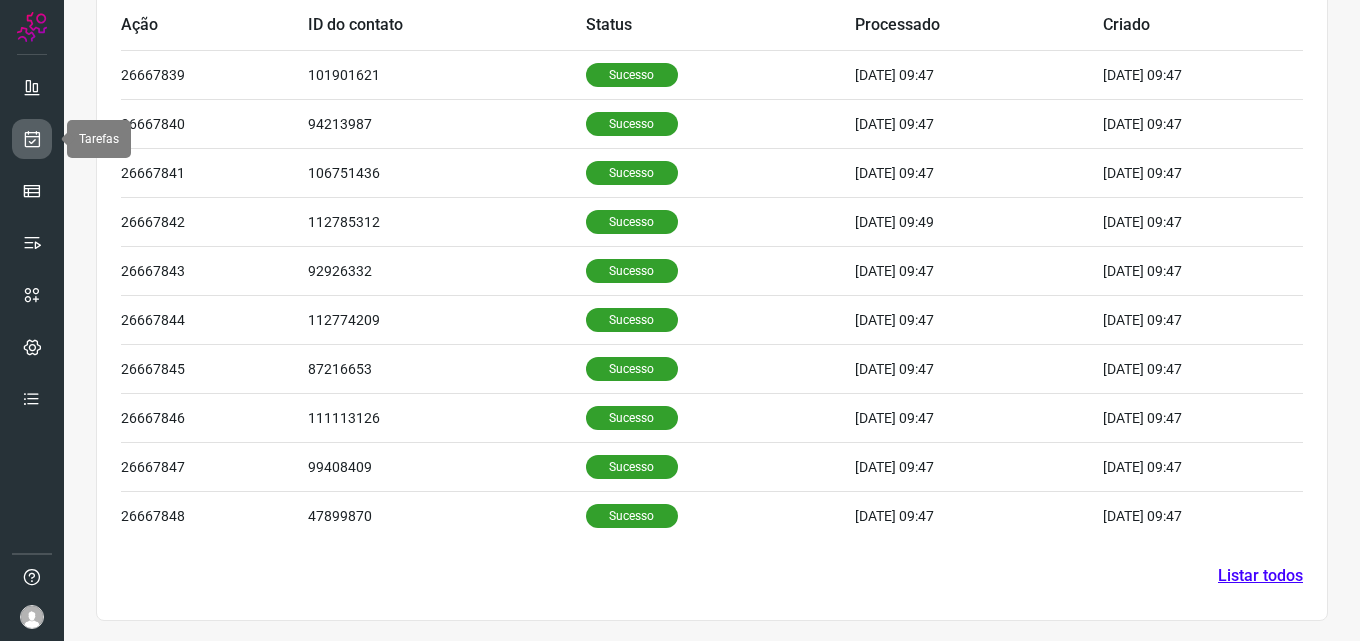 click at bounding box center (32, 139) 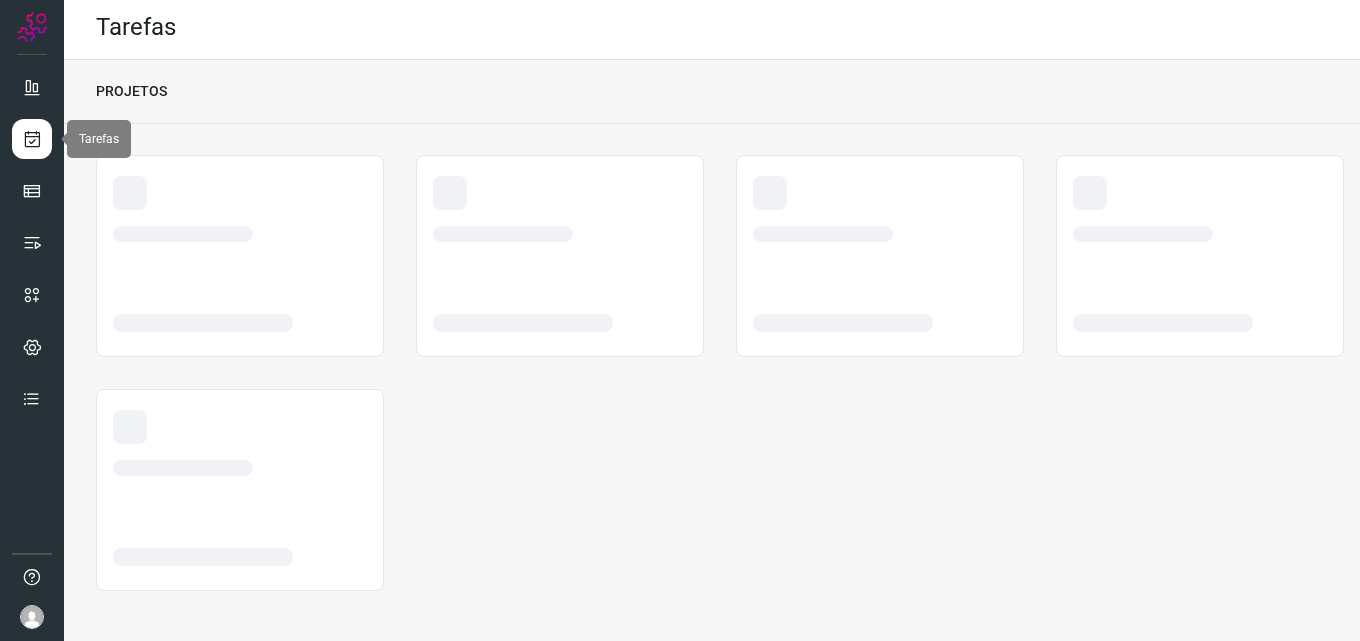scroll, scrollTop: 4, scrollLeft: 0, axis: vertical 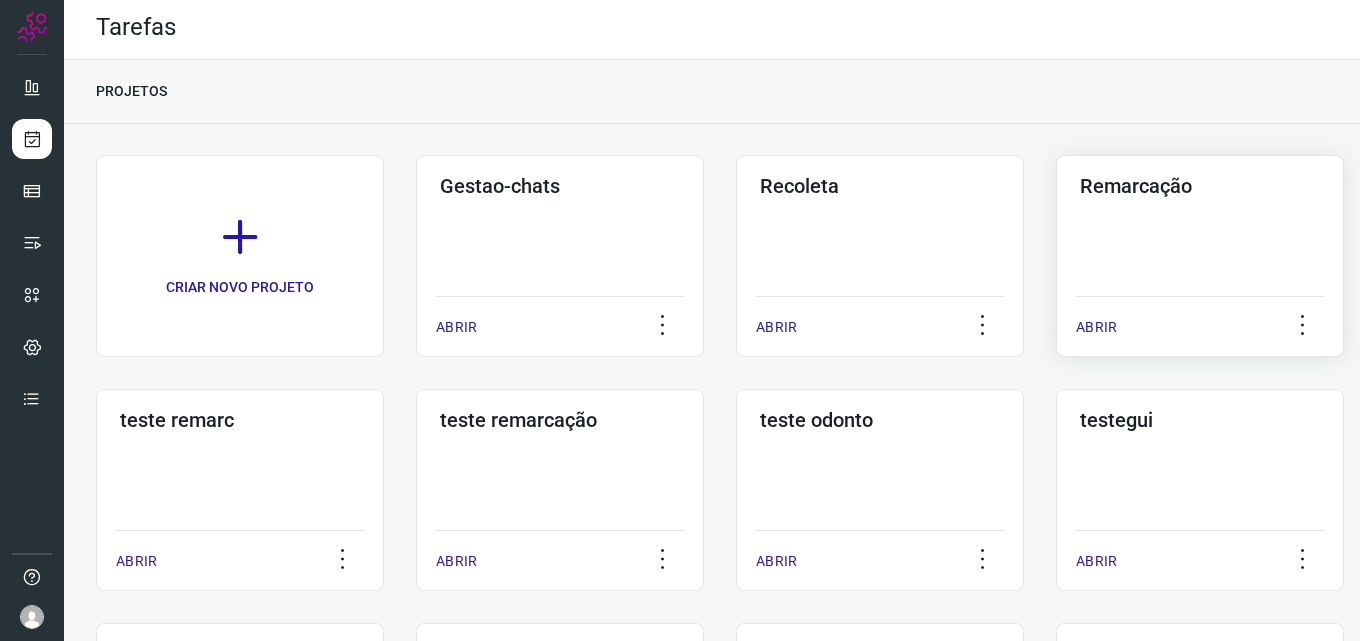 click on "Remarcação  ABRIR" 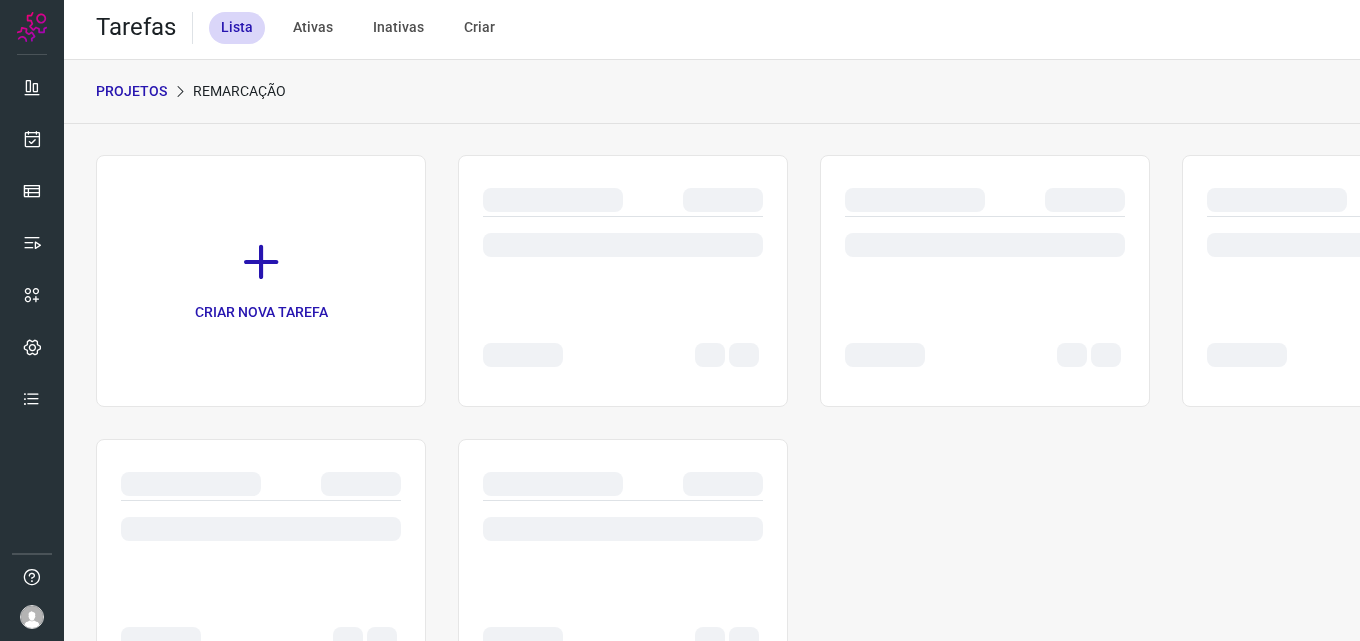 scroll, scrollTop: 0, scrollLeft: 0, axis: both 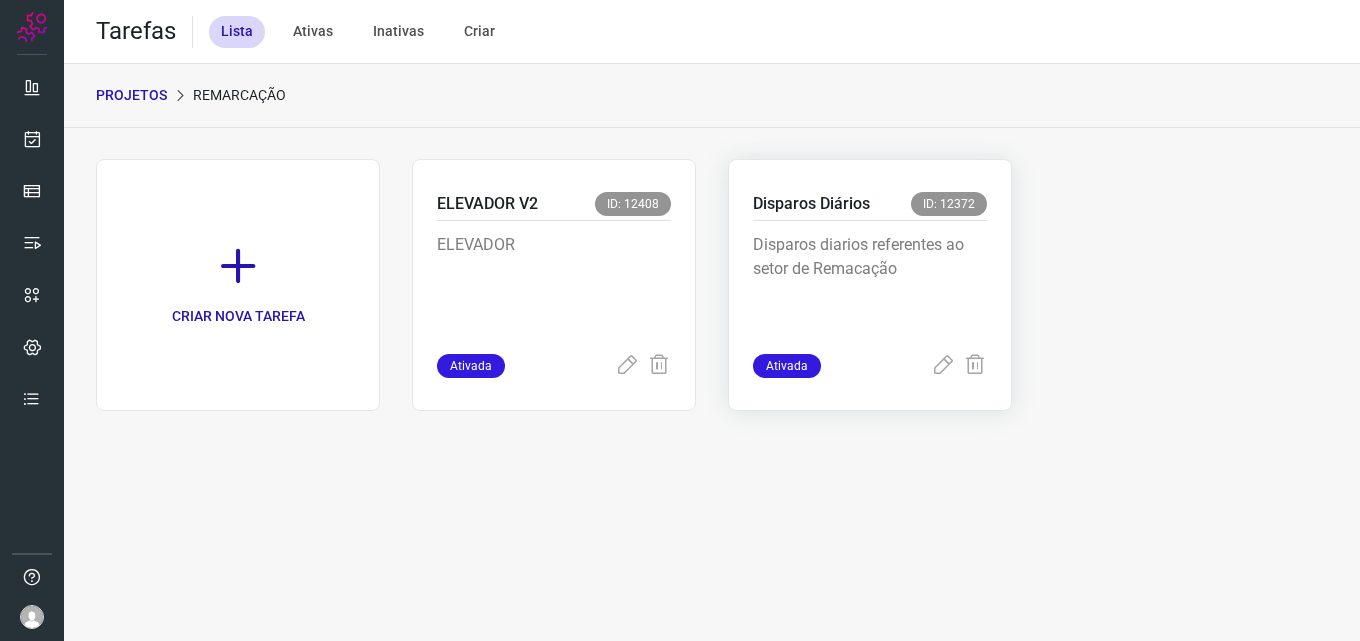 click on "Disparos diarios referentes ao setor de Remacação" at bounding box center (870, 283) 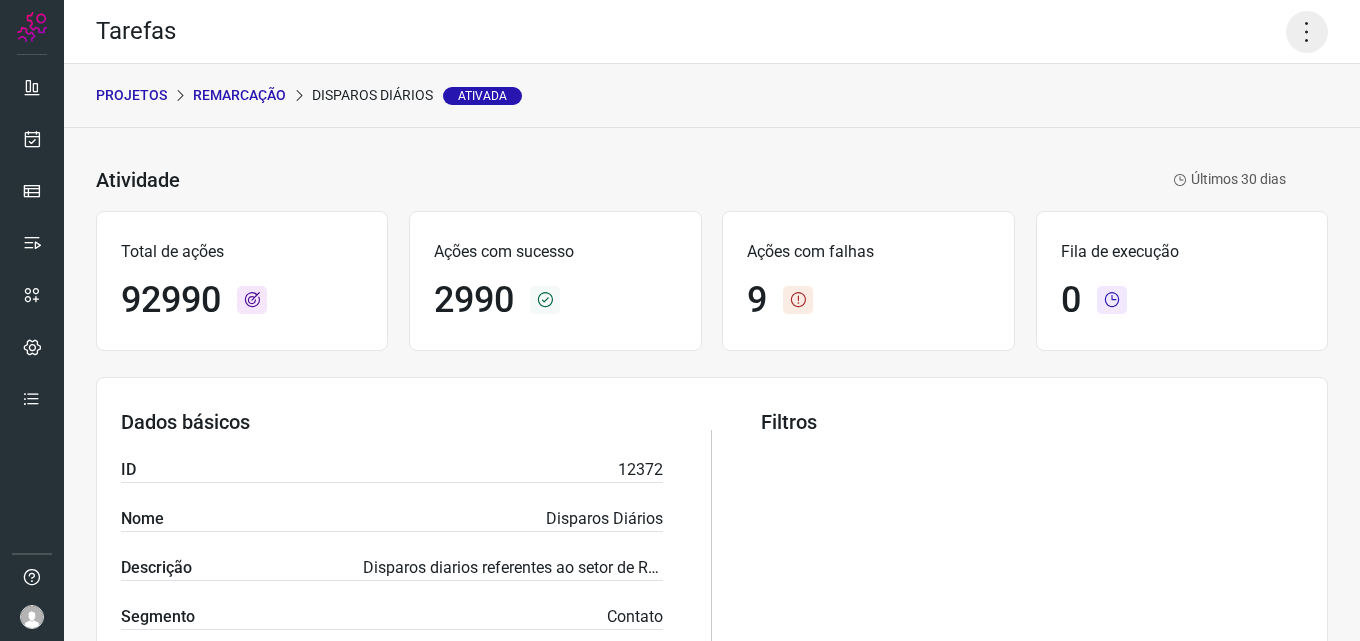 click 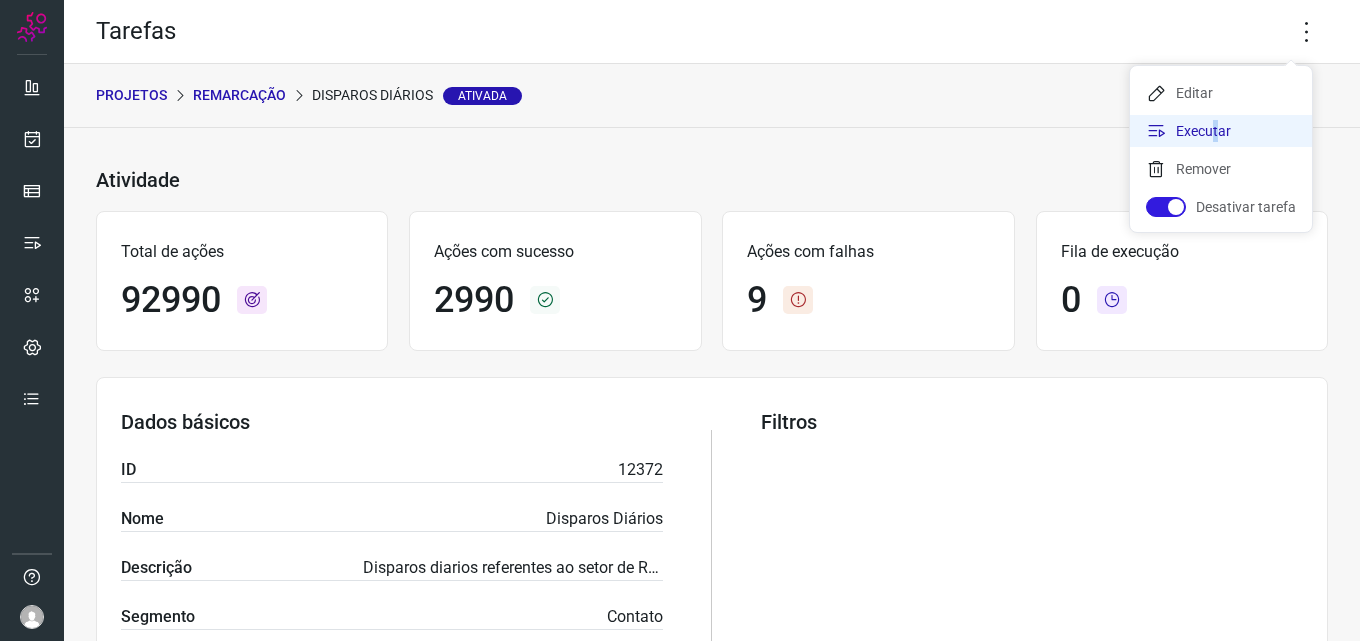 click on "Executar" 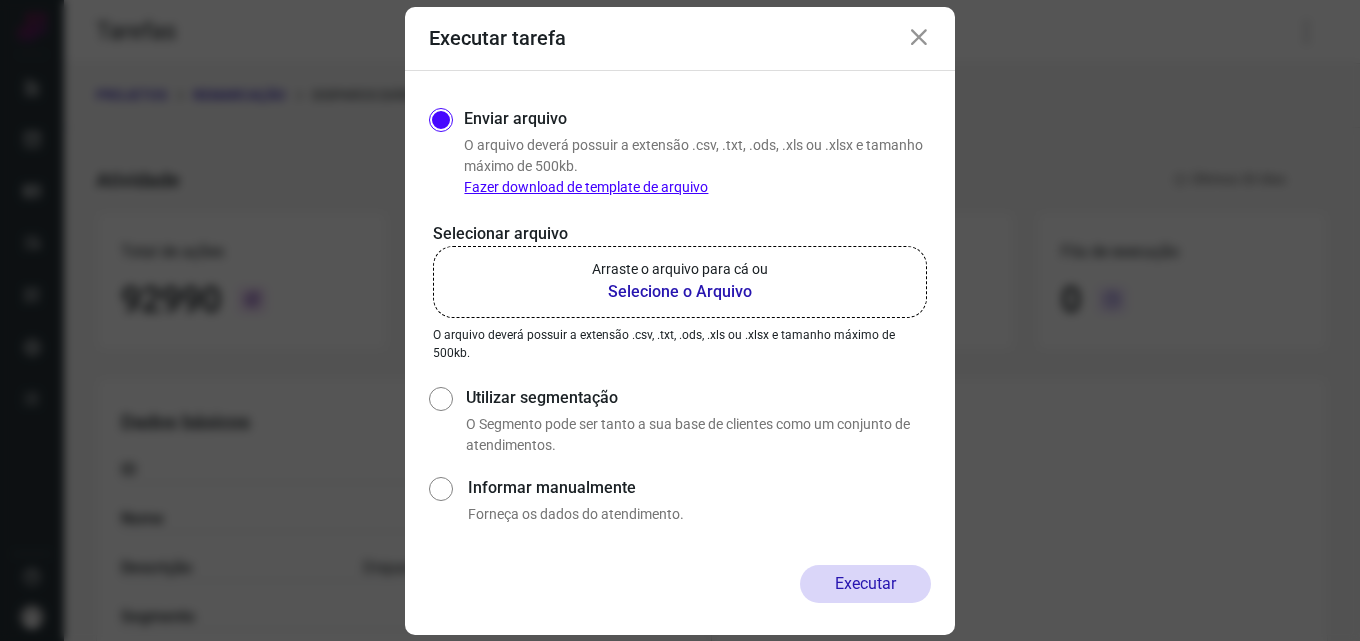click on "Selecione o Arquivo" at bounding box center [680, 292] 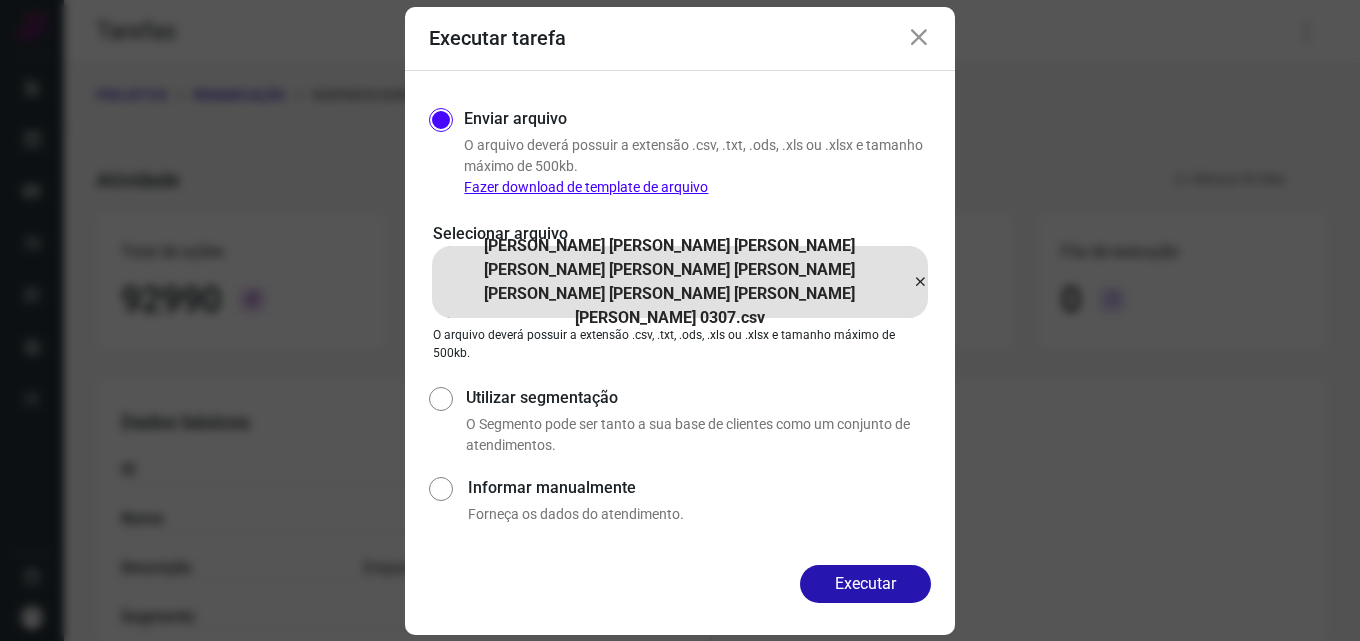 click on "Executar" at bounding box center (865, 584) 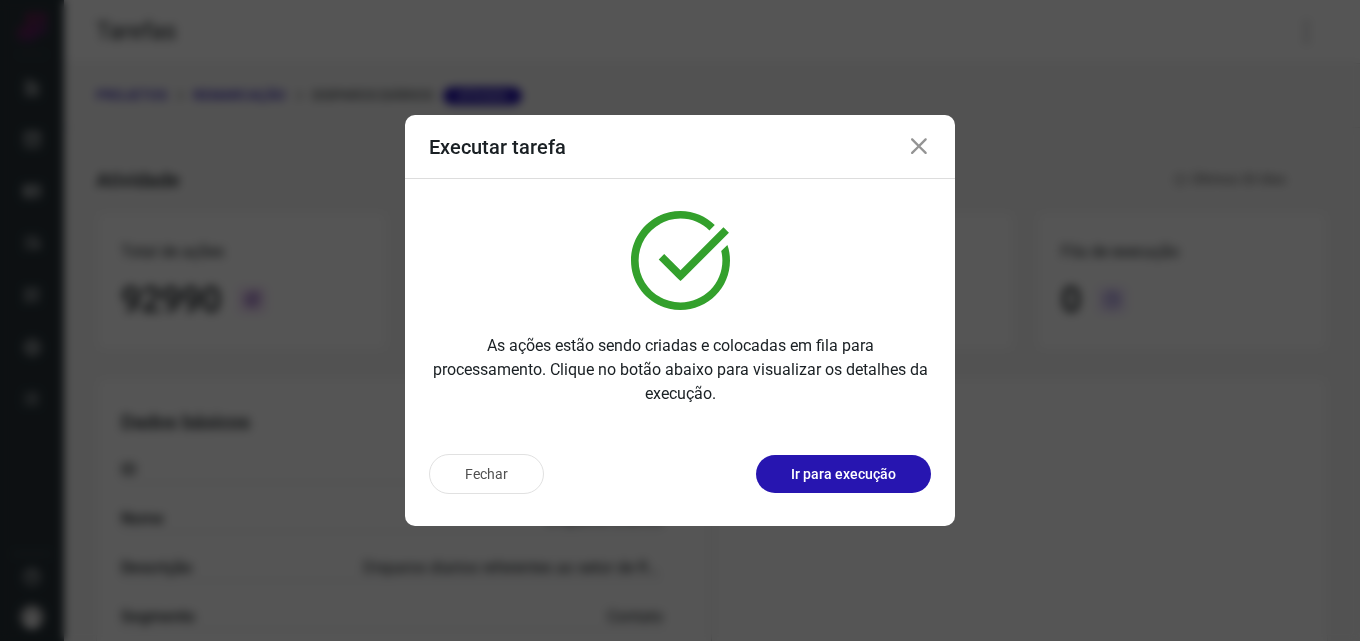 click on "Ir para execução" at bounding box center (843, 474) 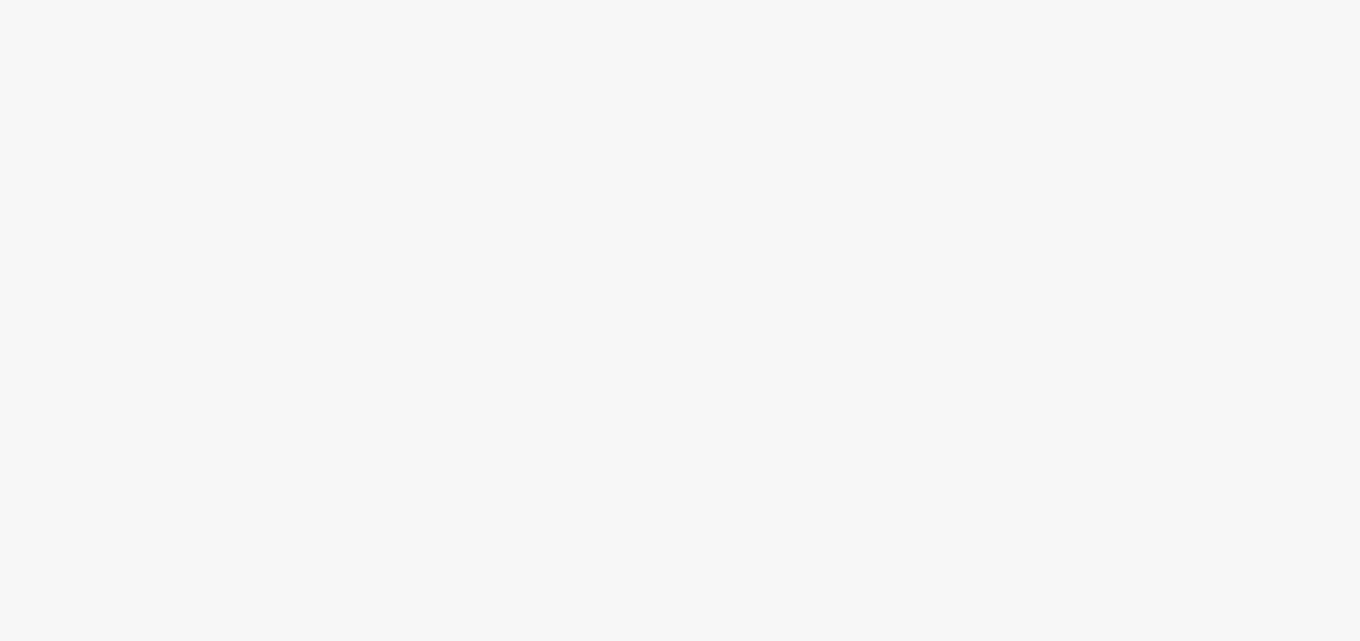 scroll, scrollTop: 0, scrollLeft: 0, axis: both 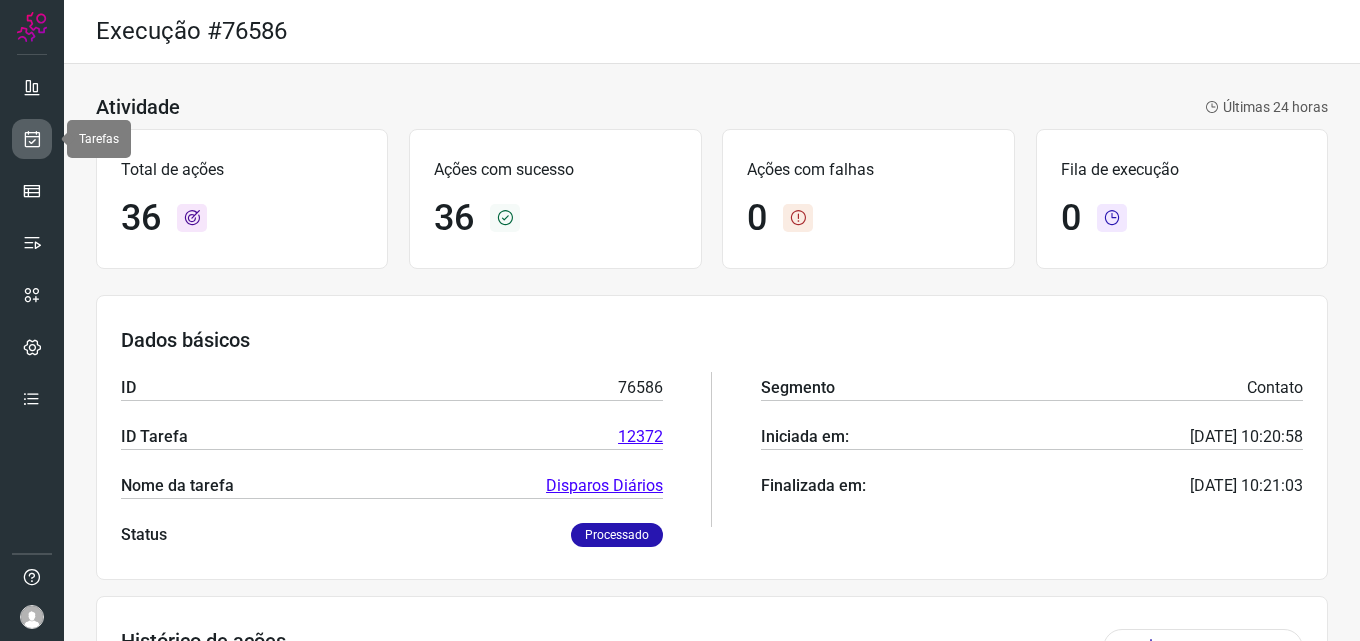 click at bounding box center [32, 139] 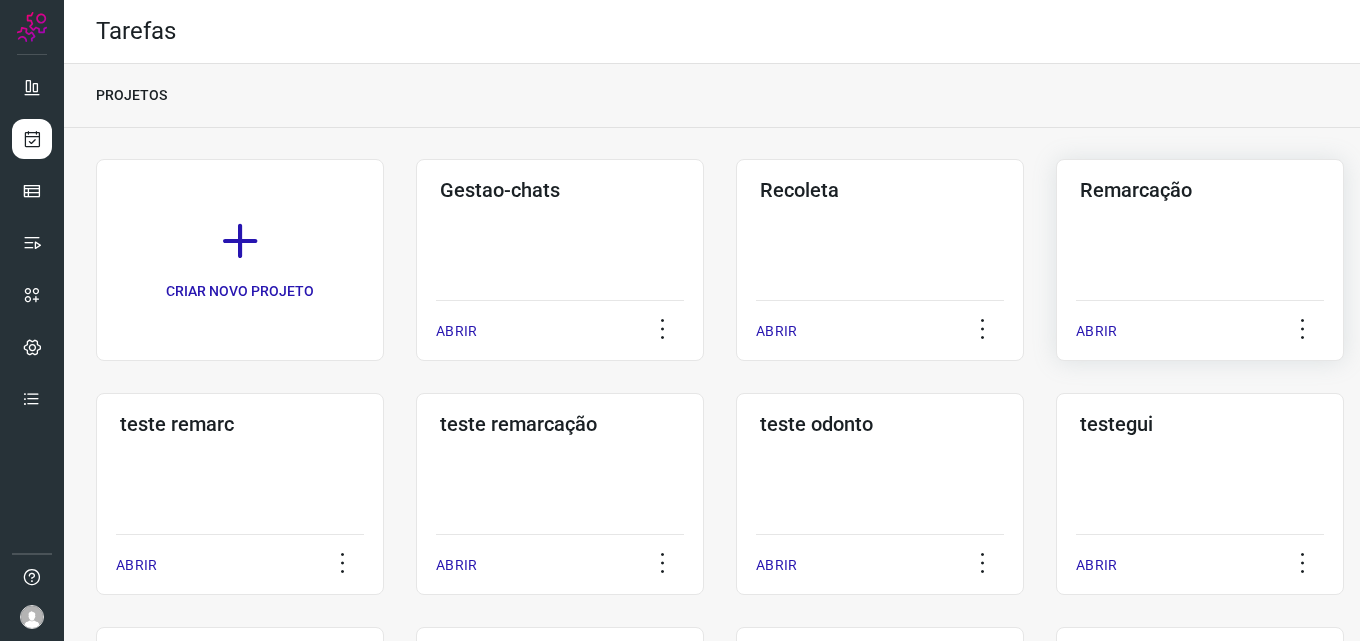 click on "Remarcação  ABRIR" 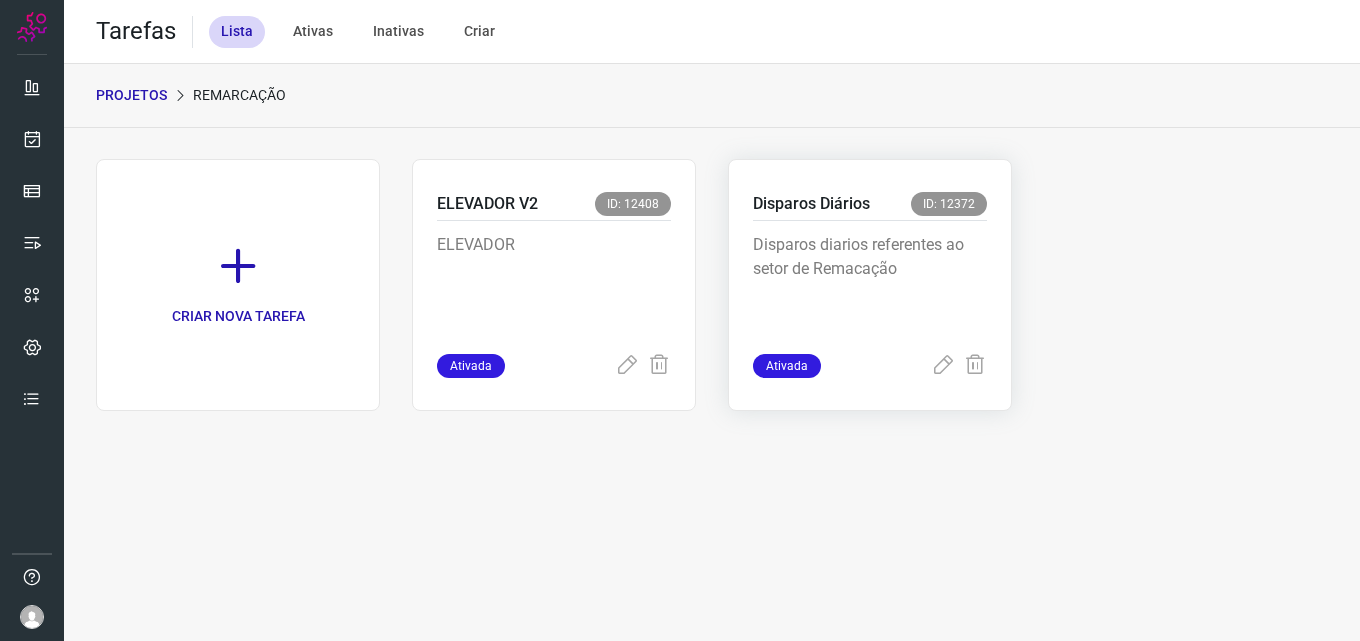 click on "Disparos Diários ID: 12372" at bounding box center [870, 206] 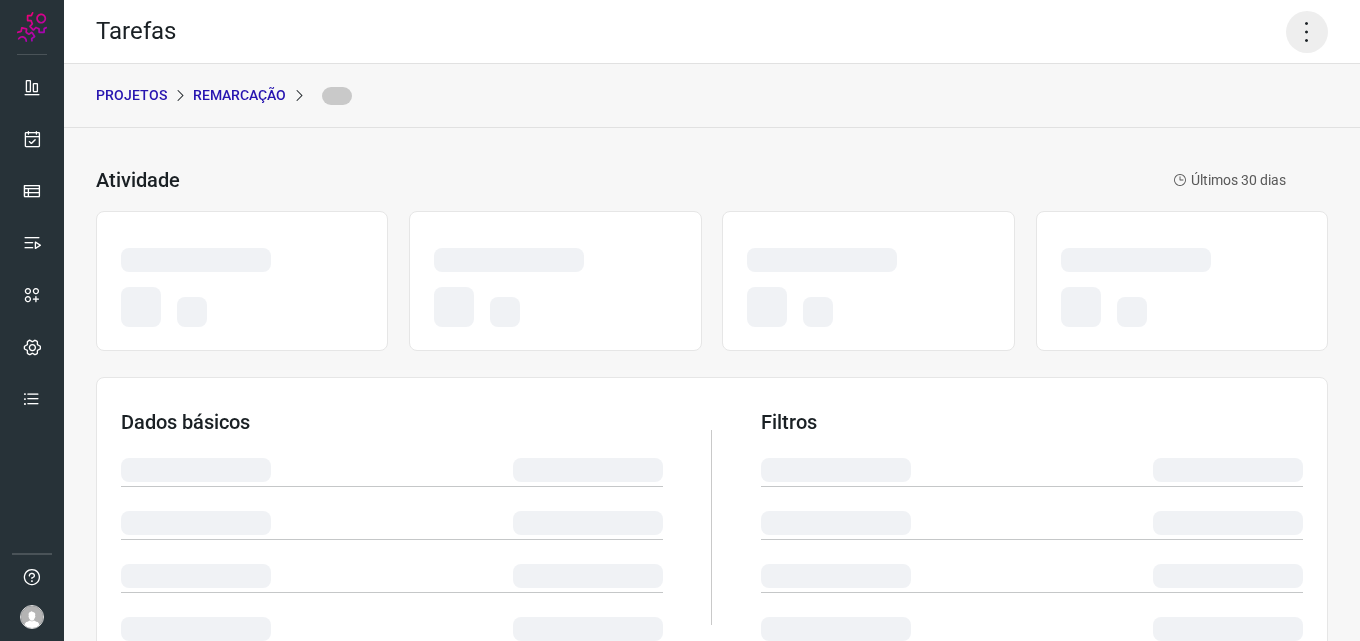 click 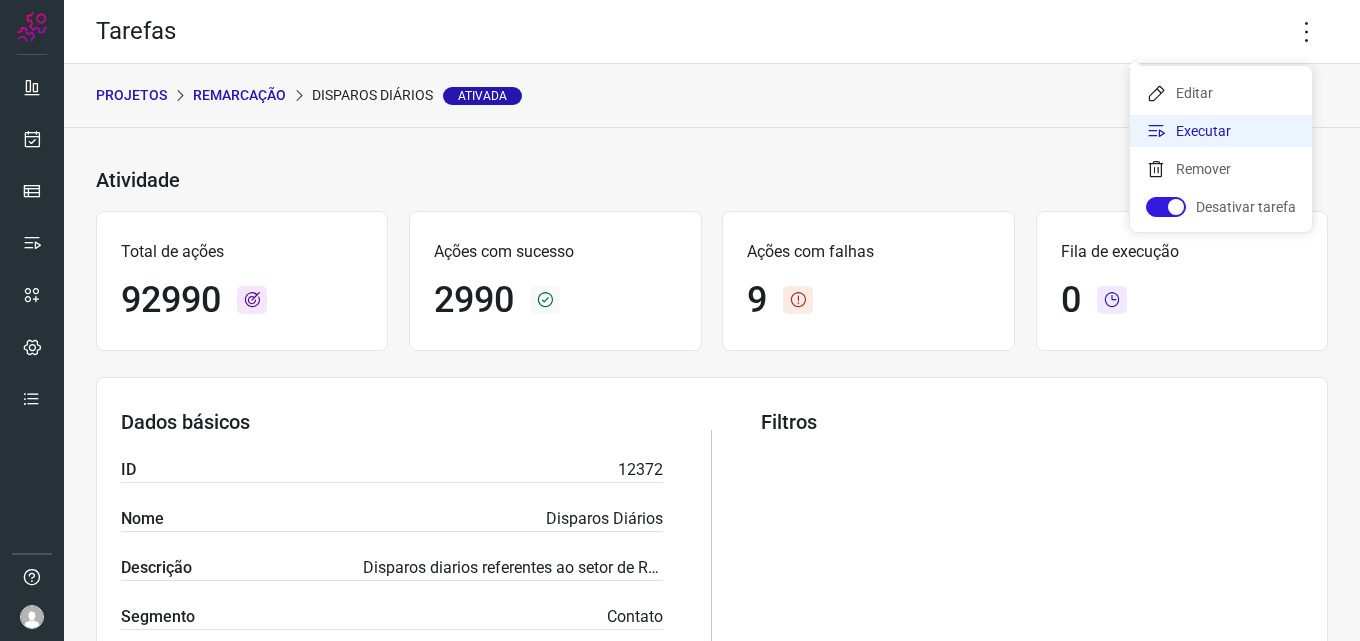 click on "Executar" 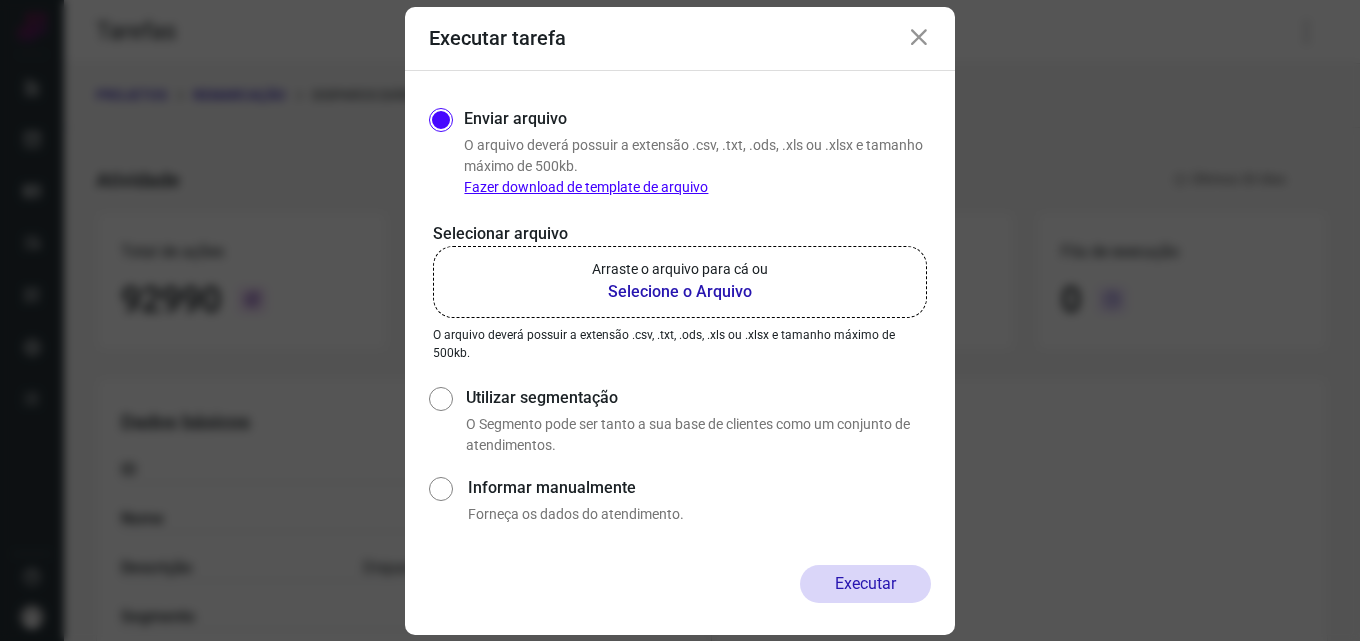 click on "Selecione o Arquivo" at bounding box center (680, 292) 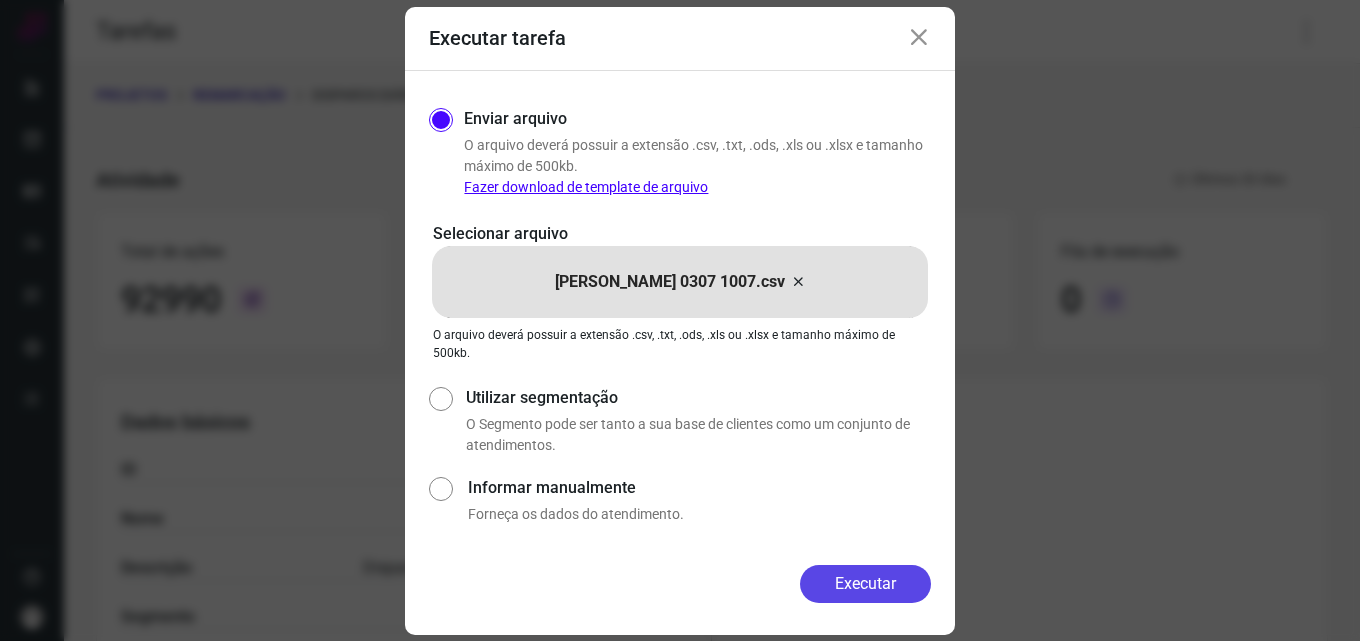 click on "Executar" at bounding box center (865, 584) 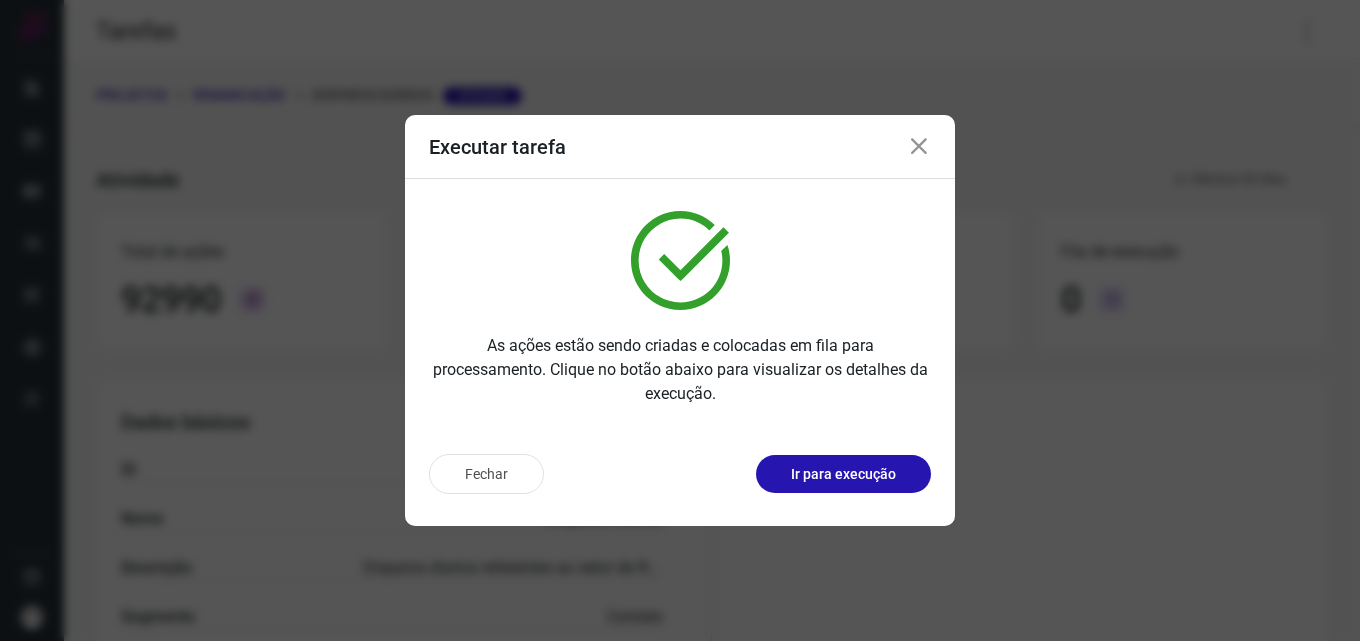 click on "Ir para execução" at bounding box center [843, 474] 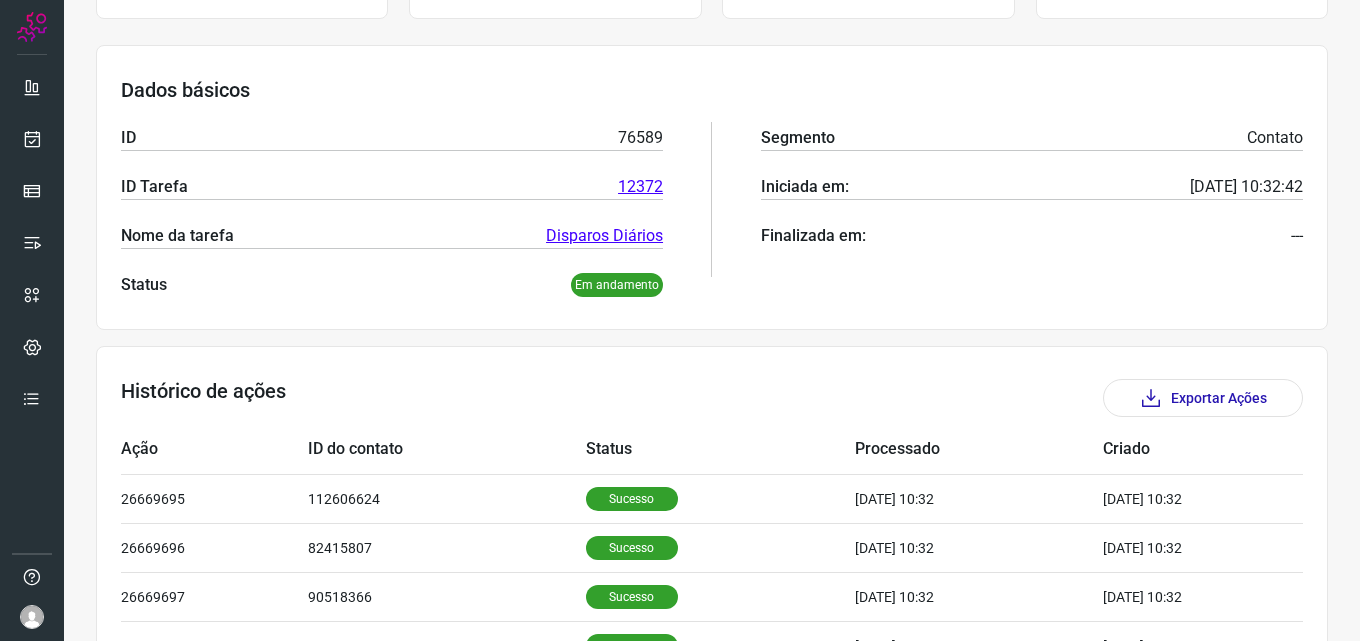 scroll, scrollTop: 380, scrollLeft: 0, axis: vertical 